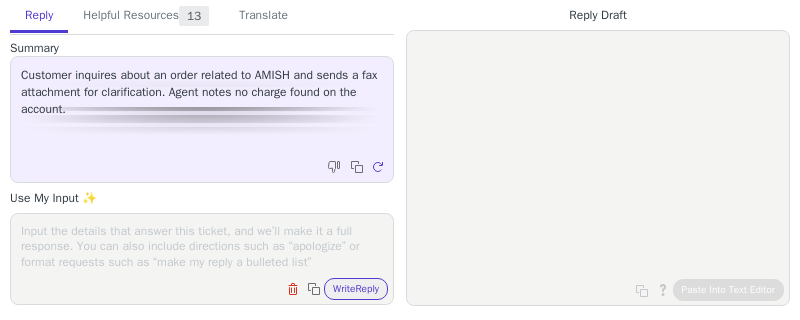 scroll, scrollTop: 0, scrollLeft: 0, axis: both 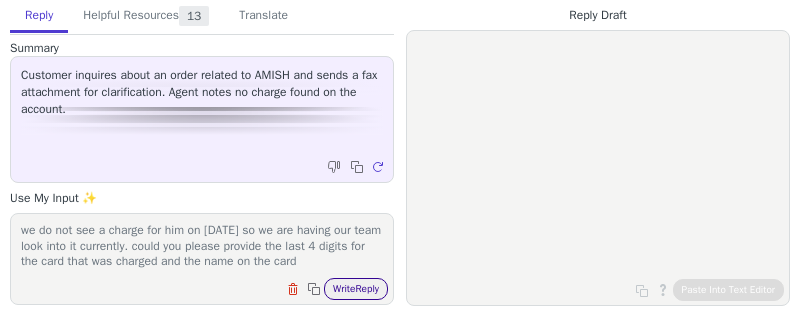 type on "hi we have processed a replacement for the 3 Drive for [NAME] but we do not see a charge for him on [DATE] so we are having our team look into it currently. could you please provide the last 4 digits for the card that was charged and the name on the card" 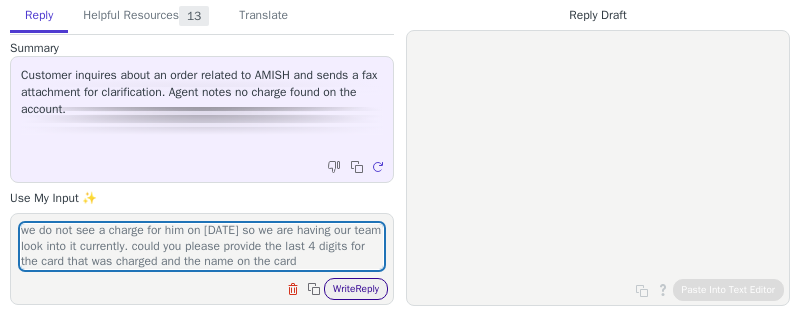 click on "Write  Reply" at bounding box center (356, 289) 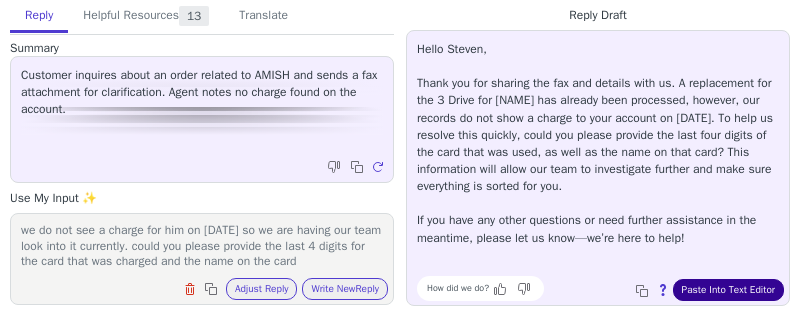 click on "Paste Into Text Editor" at bounding box center [728, 290] 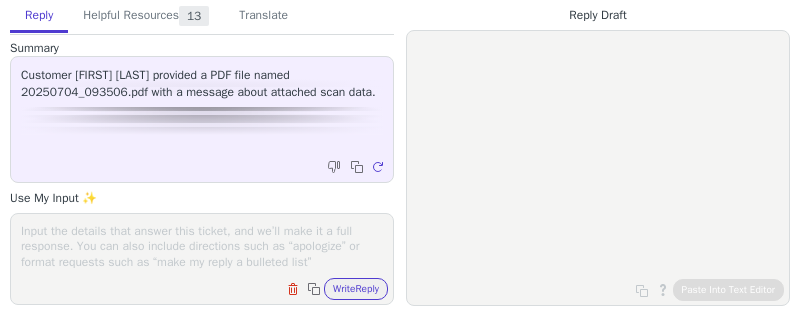 scroll, scrollTop: 0, scrollLeft: 0, axis: both 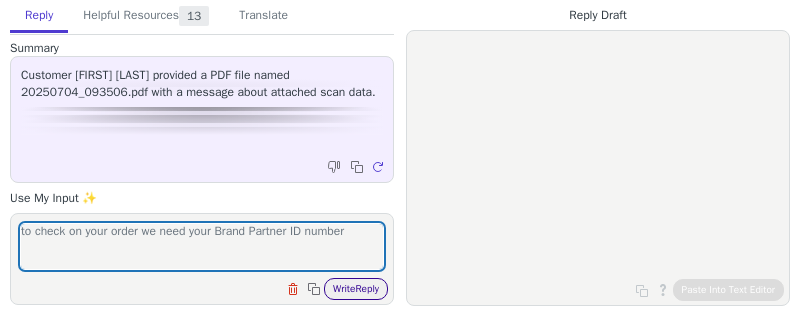 click on "Write  Reply" at bounding box center (356, 289) 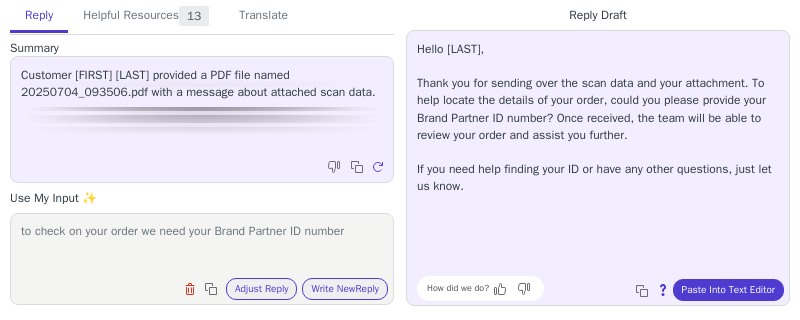 click on "to check on your order we need your Brand Partner ID number Clear field Copy to clipboard Adjust Reply Use input to adjust reply draft Write New  Reply" at bounding box center (202, 259) 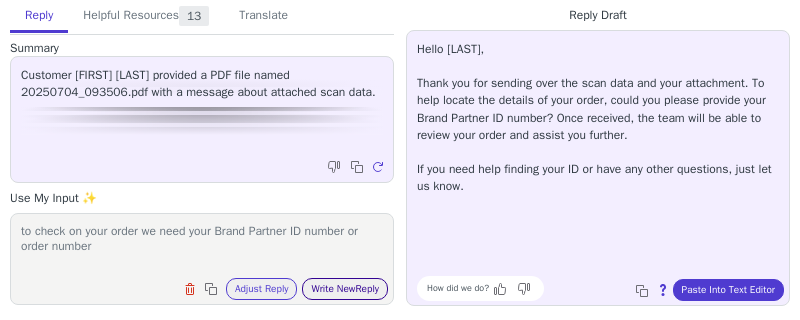 type on "to check on your order we need your Brand Partner ID number or order number" 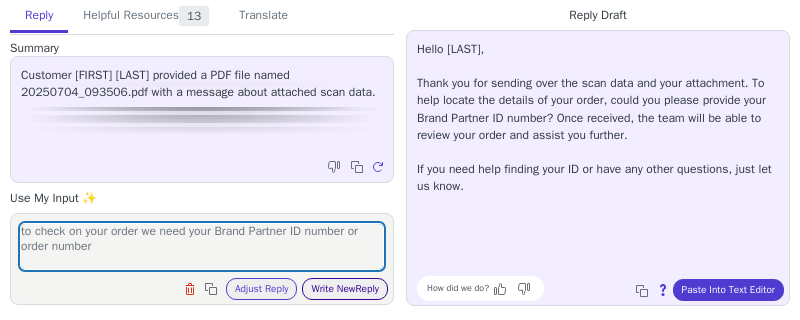 click on "Write New  Reply" at bounding box center [345, 289] 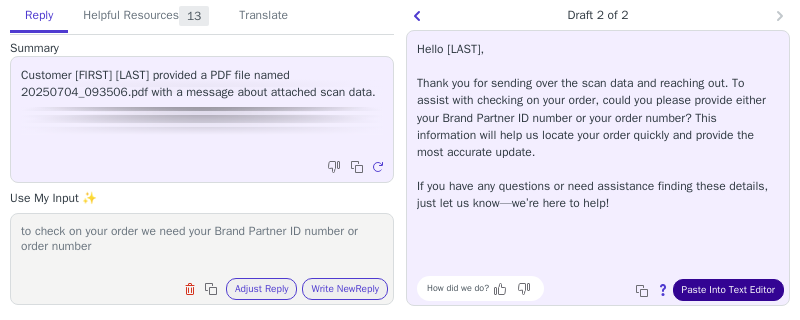 click on "Paste Into Text Editor" at bounding box center (728, 290) 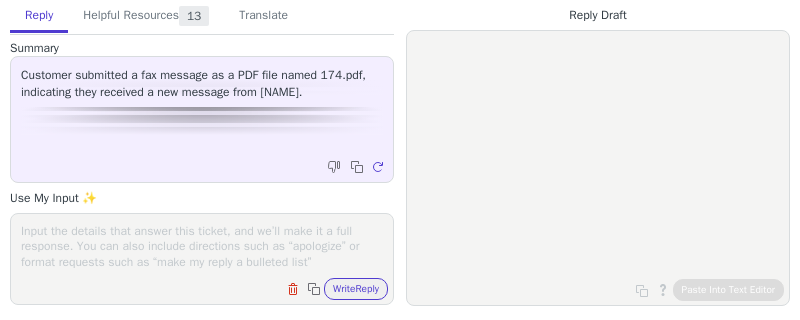 scroll, scrollTop: 0, scrollLeft: 0, axis: both 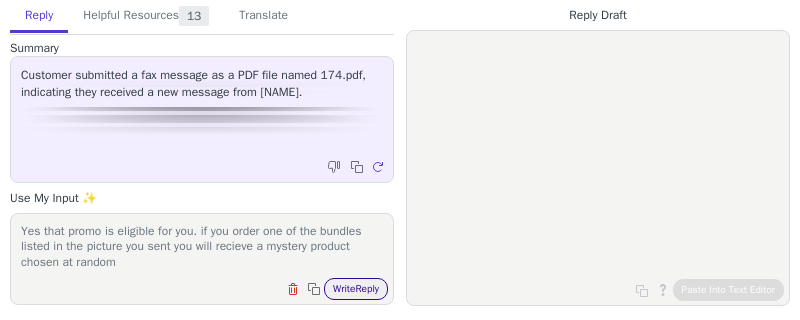 type on "Yes that promo is eligible for you. if you order one of the bundles listed in the picture you sent you will recieve a mystery product chosen at random" 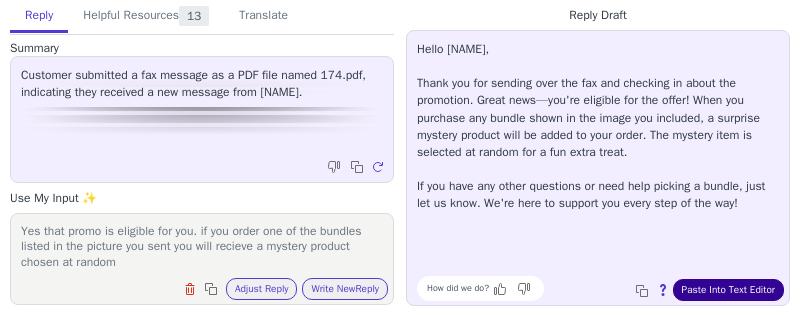 click on "Paste Into Text Editor" at bounding box center [728, 290] 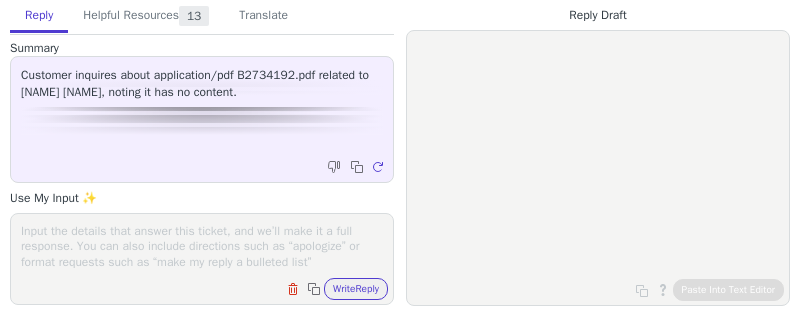 scroll, scrollTop: 0, scrollLeft: 0, axis: both 